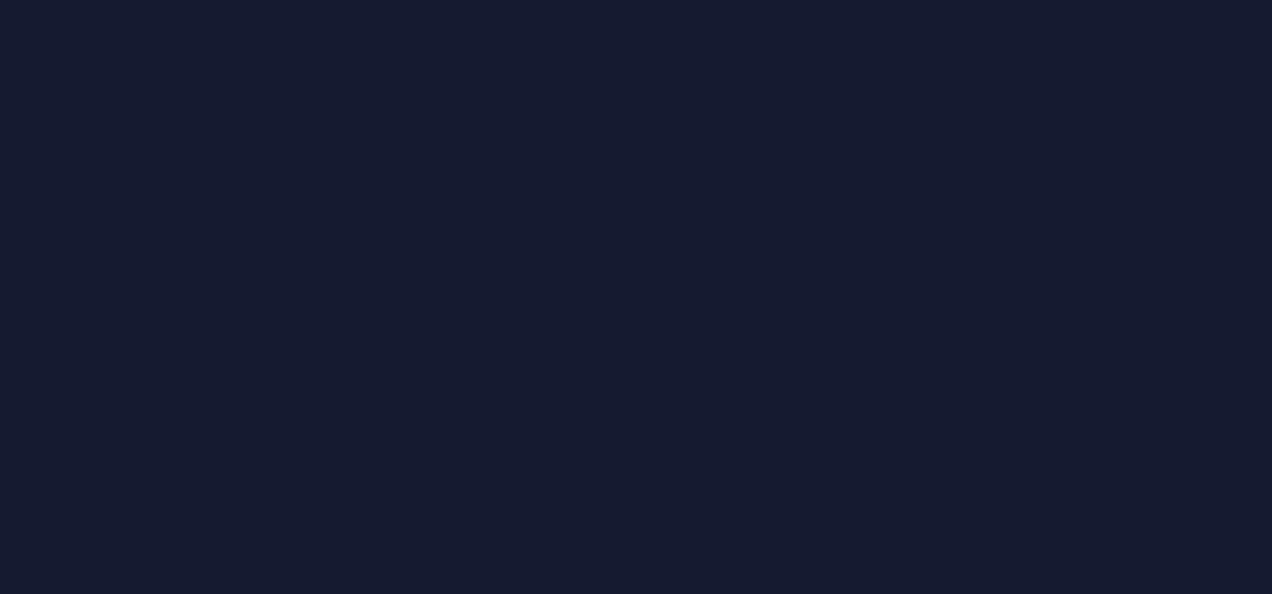 scroll, scrollTop: 0, scrollLeft: 0, axis: both 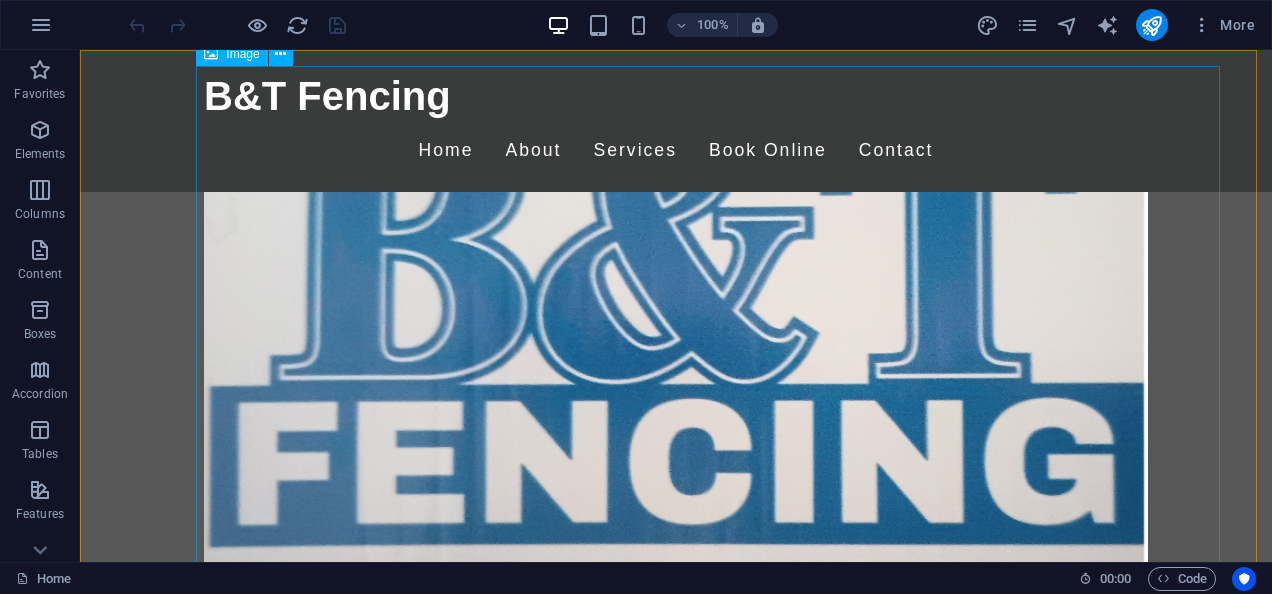 click at bounding box center [676, 369] 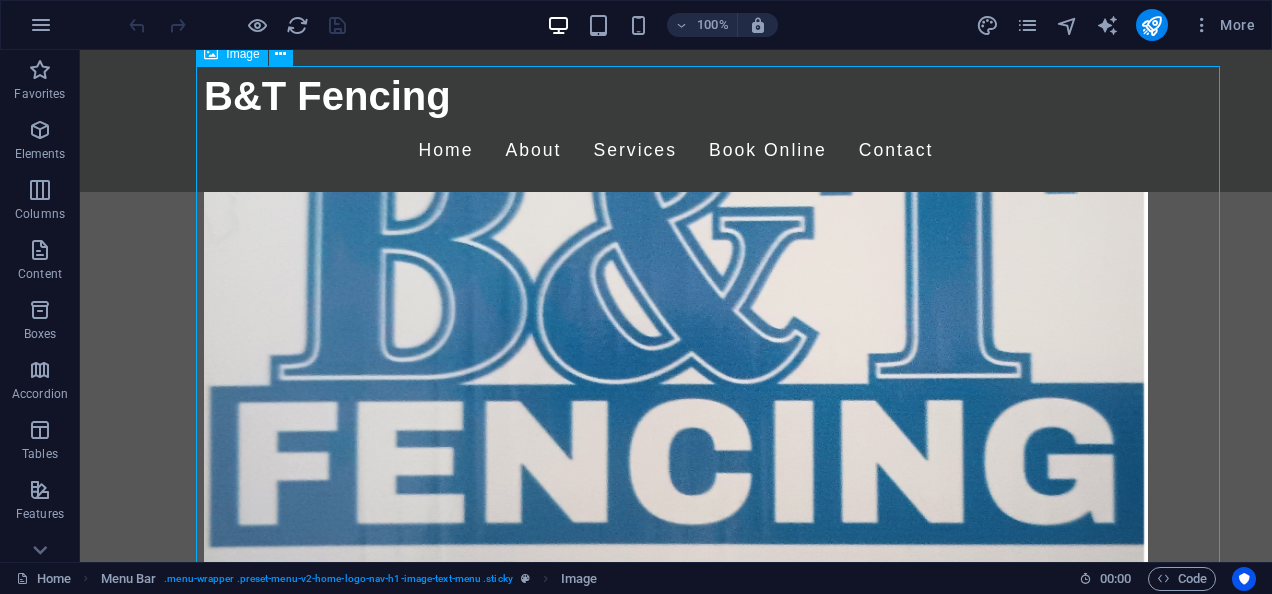 scroll, scrollTop: 0, scrollLeft: 0, axis: both 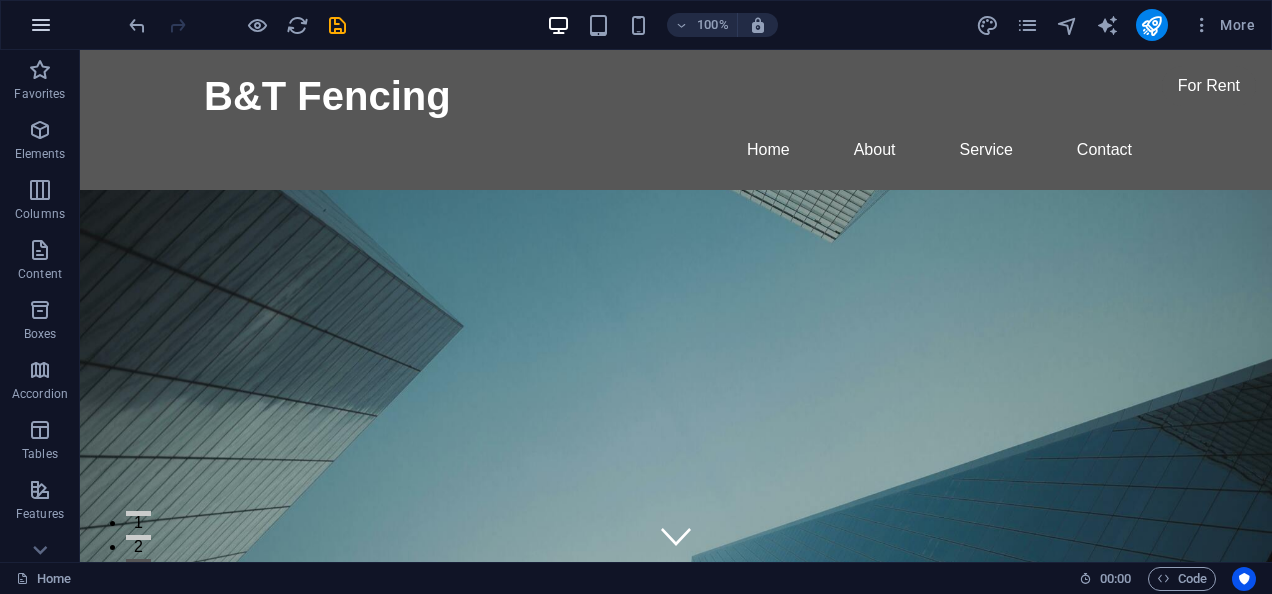 click at bounding box center (41, 25) 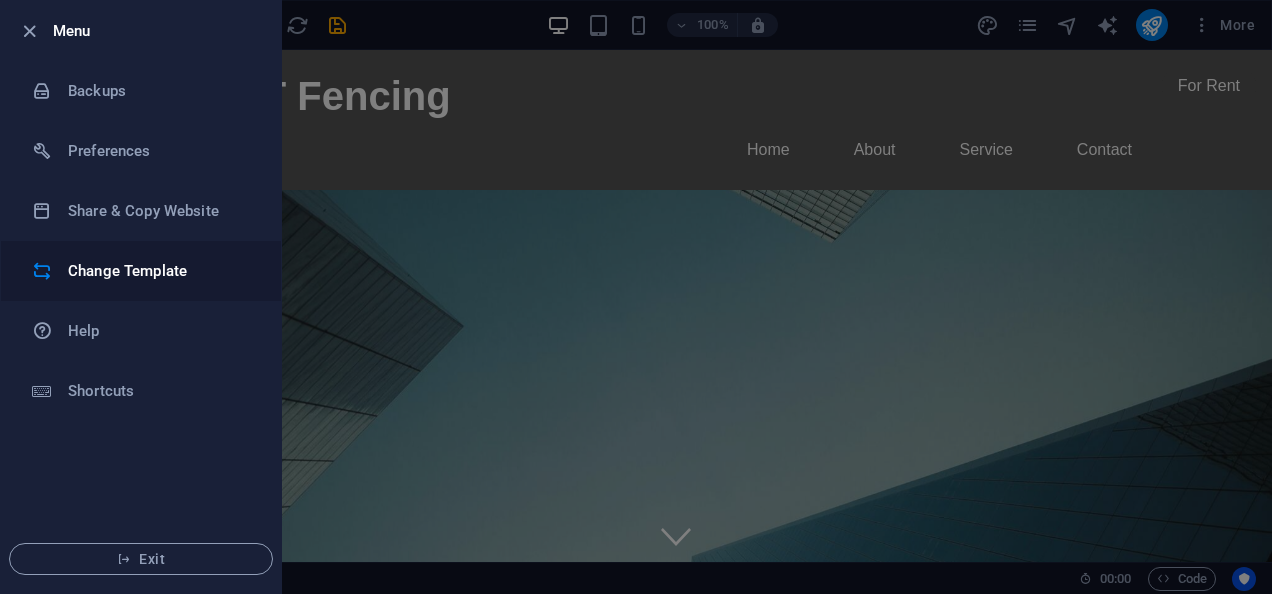 click on "Change Template" at bounding box center [160, 271] 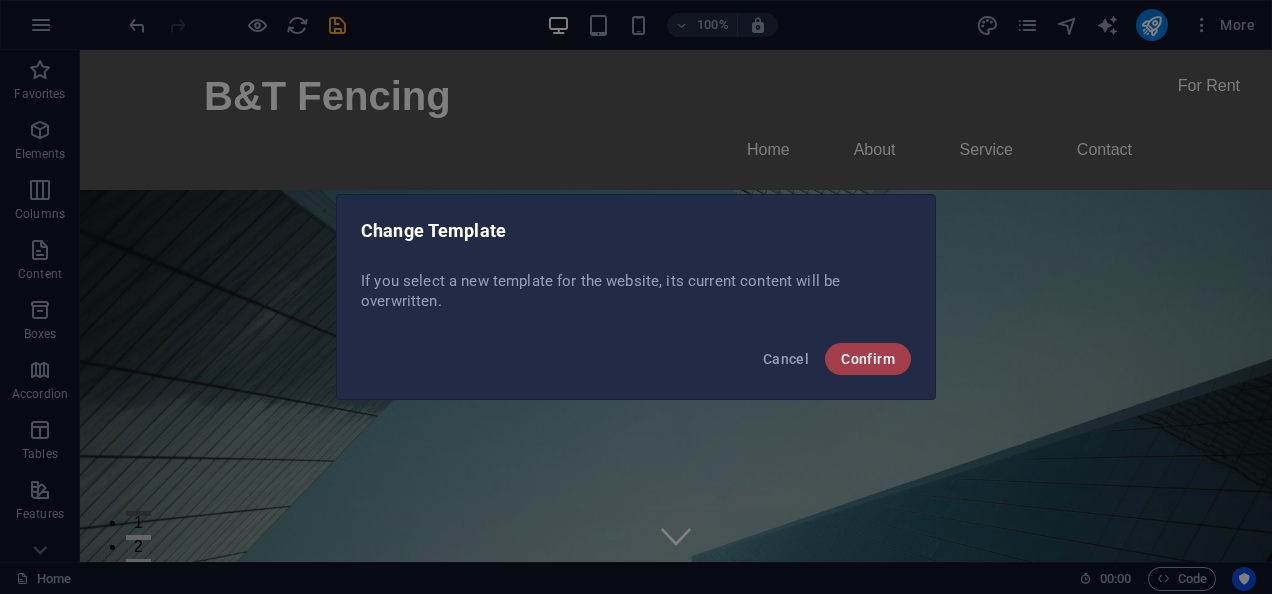 click on "Confirm" at bounding box center [868, 359] 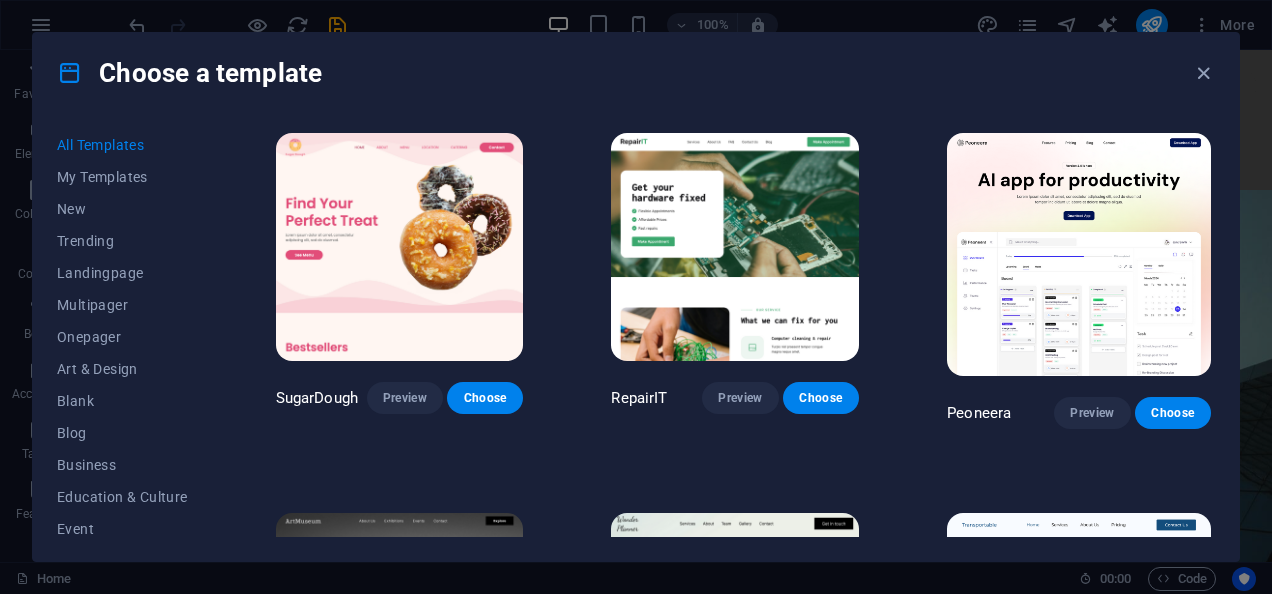 click on "Choose a template All Templates My Templates New Trending Landingpage Multipager Onepager Art & Design Blank Blog Business Education & Culture Event Gastronomy Health IT & Media Legal & Finance Non-Profit Performance Portfolio Services Sports & Beauty Trades Travel Wireframe SugarDough Preview Choose RepairIT Preview Choose Peoneera Preview Choose Art Museum Preview Choose Wonder Planner Preview Choose Transportable Preview Choose S&L Preview Choose WePaint Preview Choose Eco-Con Preview Choose MeetUp Preview Choose Help & Care Preview Choose Podcaster Preview Choose Academix Preview Choose BIG Barber Shop Preview Choose Health & Food Preview Choose UrbanNest Interiors Preview Choose Green Change Preview Choose The Beauty Temple Preview Choose WeTrain Preview Choose Cleaner Preview Choose Johanna James Preview Choose Delicioso Preview Choose Dream Garden Preview Choose LumeDeAqua Preview Choose Pets Care Preview Choose SafeSpace Preview Choose Midnight Rain Bar Preview Choose Drive Preview Choose Estator Yoga" at bounding box center [636, 297] 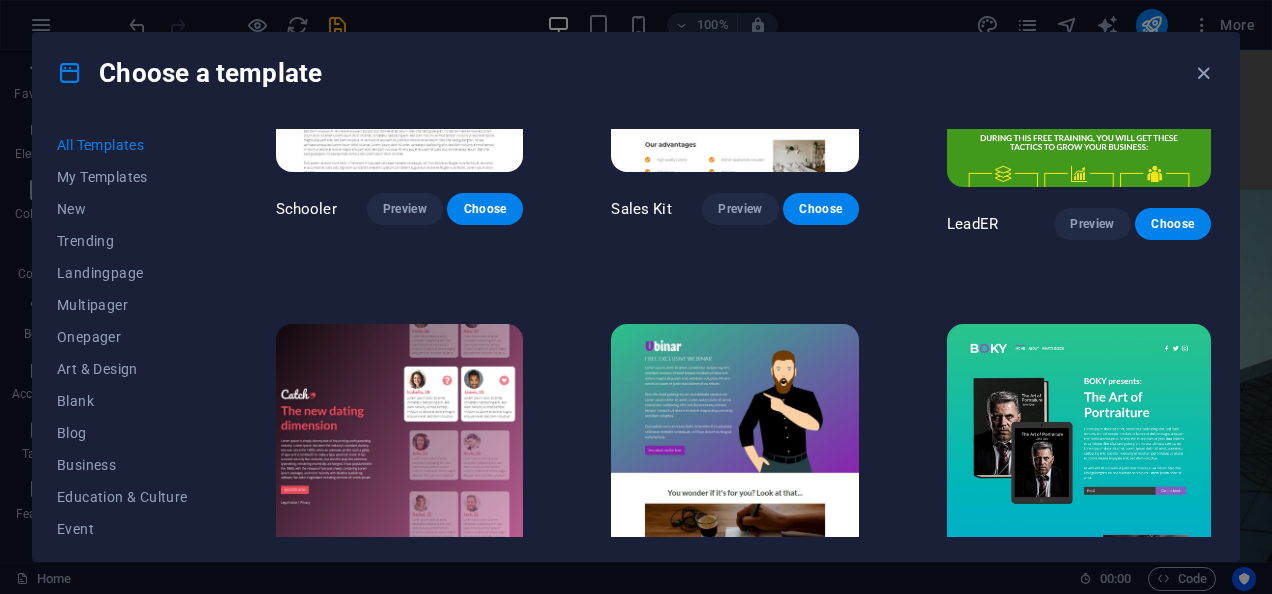 scroll, scrollTop: 20416, scrollLeft: 0, axis: vertical 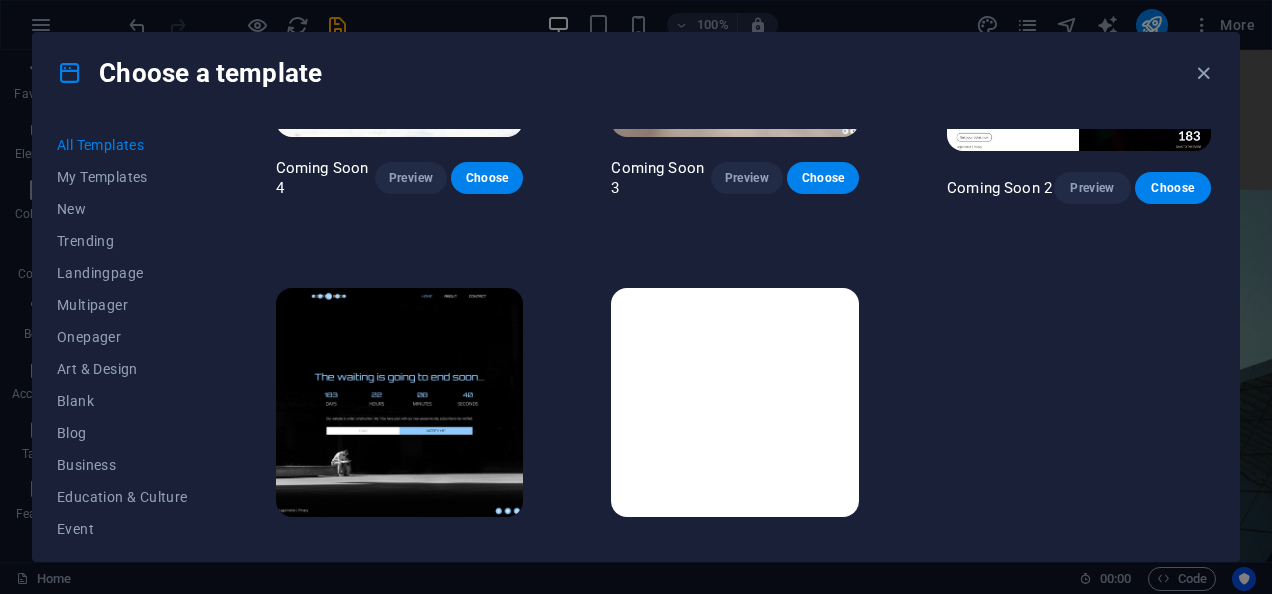 click on "Choose a template All Templates My Templates New Trending Landingpage Multipager Onepager Art & Design Blank Blog Business Education & Culture Event Gastronomy Health IT & Media Legal & Finance Non-Profit Performance Portfolio Services Sports & Beauty Trades Travel Wireframe SugarDough Preview Choose RepairIT Preview Choose Peoneera Preview Choose Art Museum Preview Choose Wonder Planner Preview Choose Transportable Preview Choose S&L Preview Choose WePaint Preview Choose Eco-Con Preview Choose MeetUp Preview Choose Help & Care Preview Choose Podcaster Preview Choose Academix Preview Choose BIG Barber Shop Preview Choose Health & Food Preview Choose UrbanNest Interiors Preview Choose Green Change Preview Choose The Beauty Temple Preview Choose WeTrain Preview Choose Cleaner Preview Choose Johanna James Preview Choose Delicioso Preview Choose Dream Garden Preview Choose LumeDeAqua Preview Choose Pets Care Preview Choose SafeSpace Preview Choose Midnight Rain Bar Preview Choose Drive Preview Choose Estator Yoga" at bounding box center [636, 297] 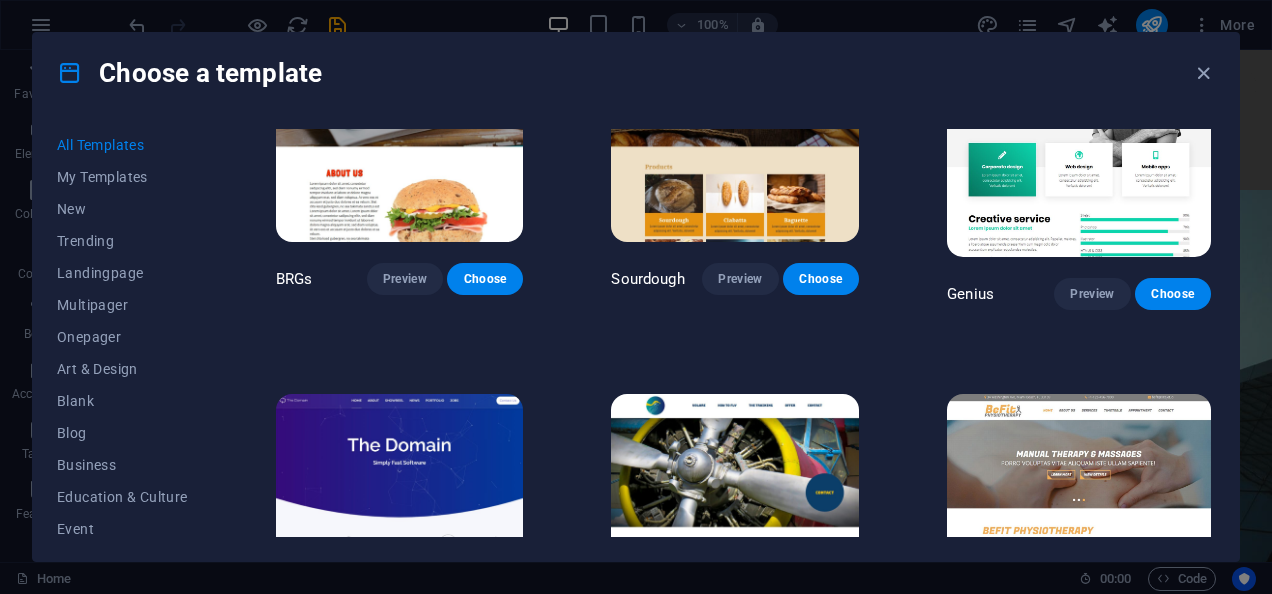 scroll, scrollTop: 8824, scrollLeft: 0, axis: vertical 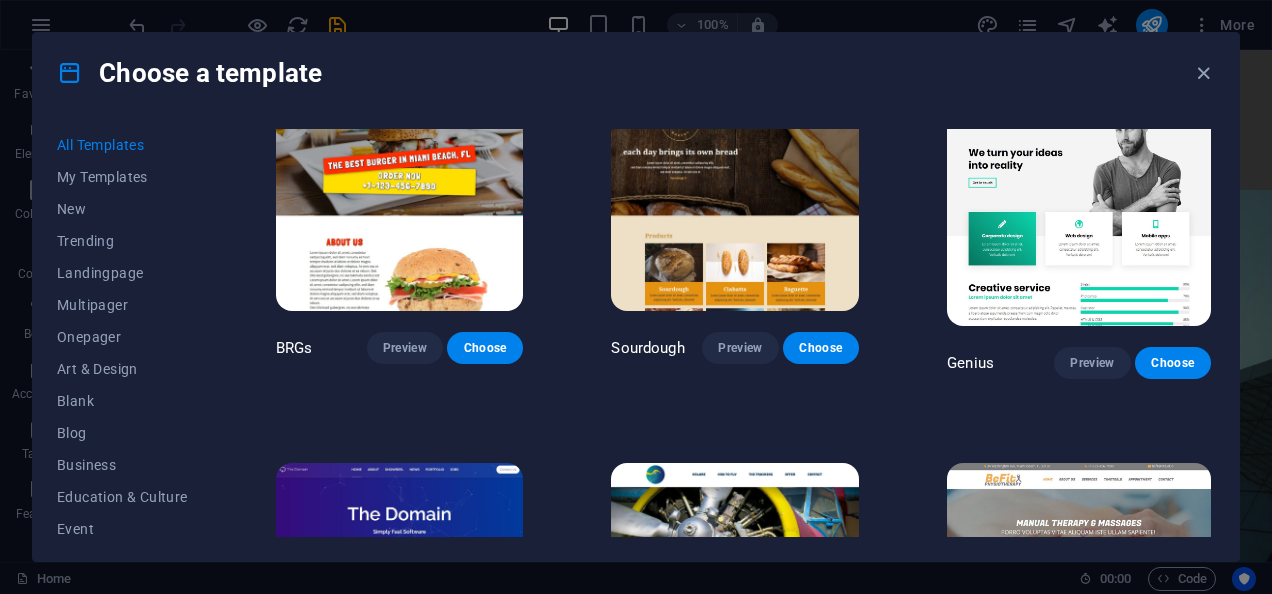 click on "All Templates My Templates New Trending Landingpage Multipager Onepager Art & Design Blank Blog Business Education & Culture Event Gastronomy Health IT & Media Legal & Finance Non-Profit Performance Portfolio Services Sports & Beauty Trades Travel Wireframe SugarDough Preview Choose RepairIT Preview Choose Peoneera Preview Choose Art Museum Preview Choose Wonder Planner Preview Choose Transportable Preview Choose S&L Preview Choose WePaint Preview Choose Eco-Con Preview Choose MeetUp Preview Choose Help & Care Preview Choose Podcaster Preview Choose Academix Preview Choose BIG Barber Shop Preview Choose Health & Food Preview Choose UrbanNest Interiors Preview Choose Green Change Preview Choose The Beauty Temple Preview Choose WeTrain Preview Choose Cleaner Preview Choose Johanna James Preview Choose Delicioso Preview Choose Dream Garden Preview Choose LumeDeAqua Preview Choose Pets Care Preview Choose SafeSpace Preview Choose Midnight Rain Bar Preview Choose Drive Preview Choose Estator Preview Choose Preview" at bounding box center [636, 337] 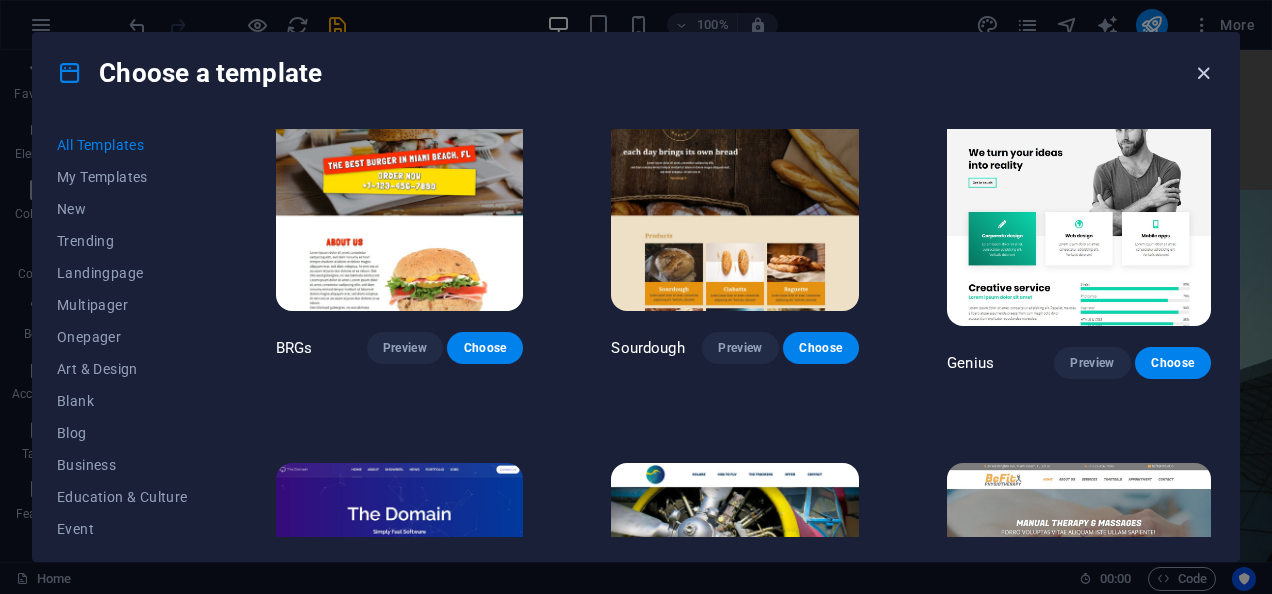 drag, startPoint x: 1255, startPoint y: 311, endPoint x: 1196, endPoint y: 69, distance: 249.08833 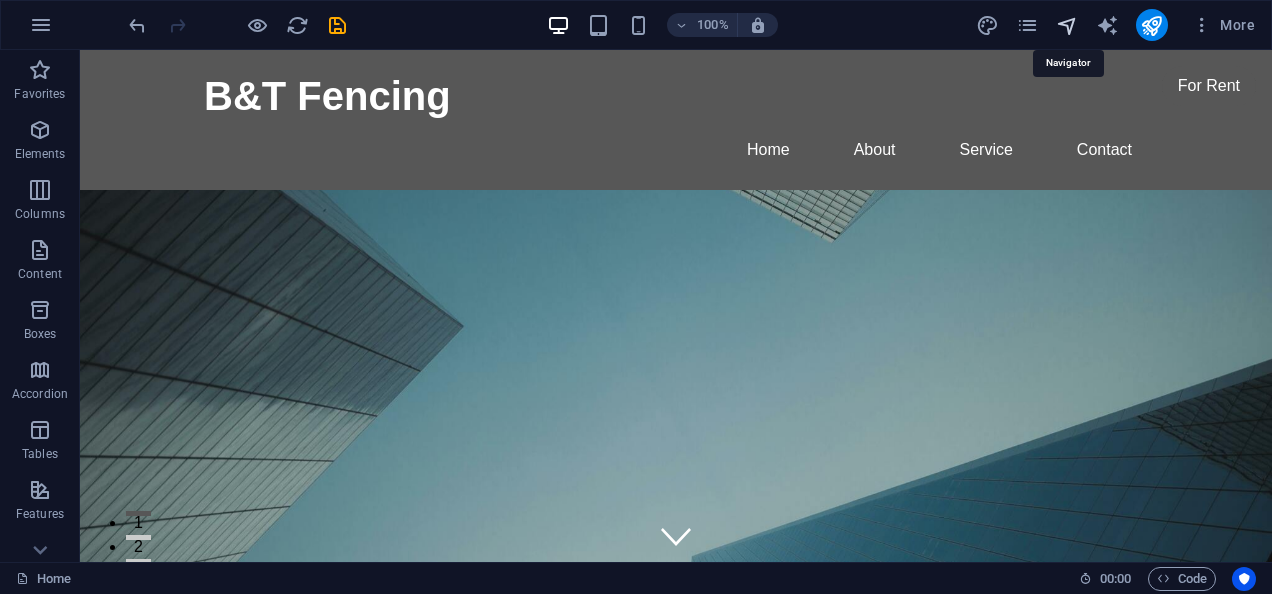 click at bounding box center (1067, 25) 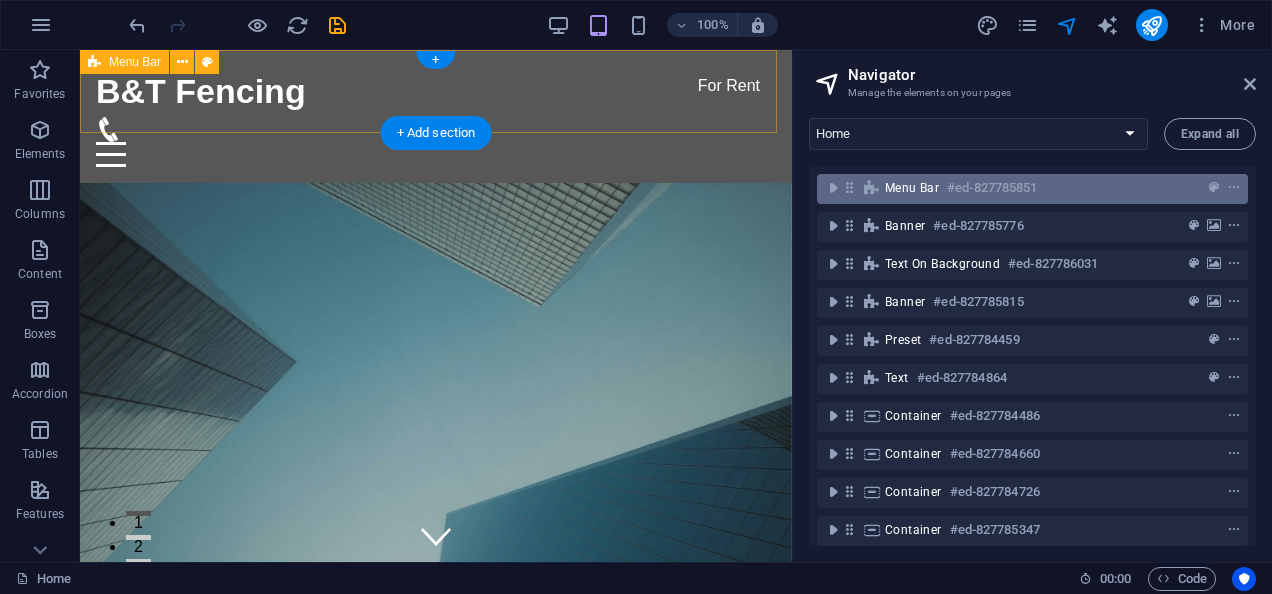 click on "Menu Bar" at bounding box center [912, 188] 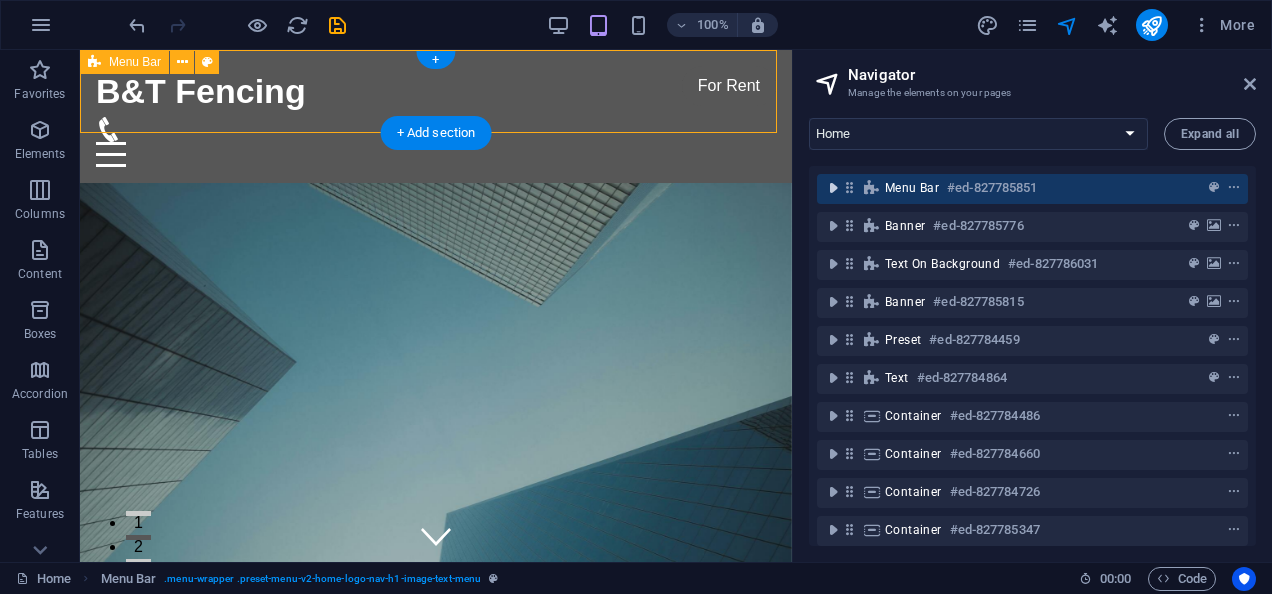 click at bounding box center [833, 188] 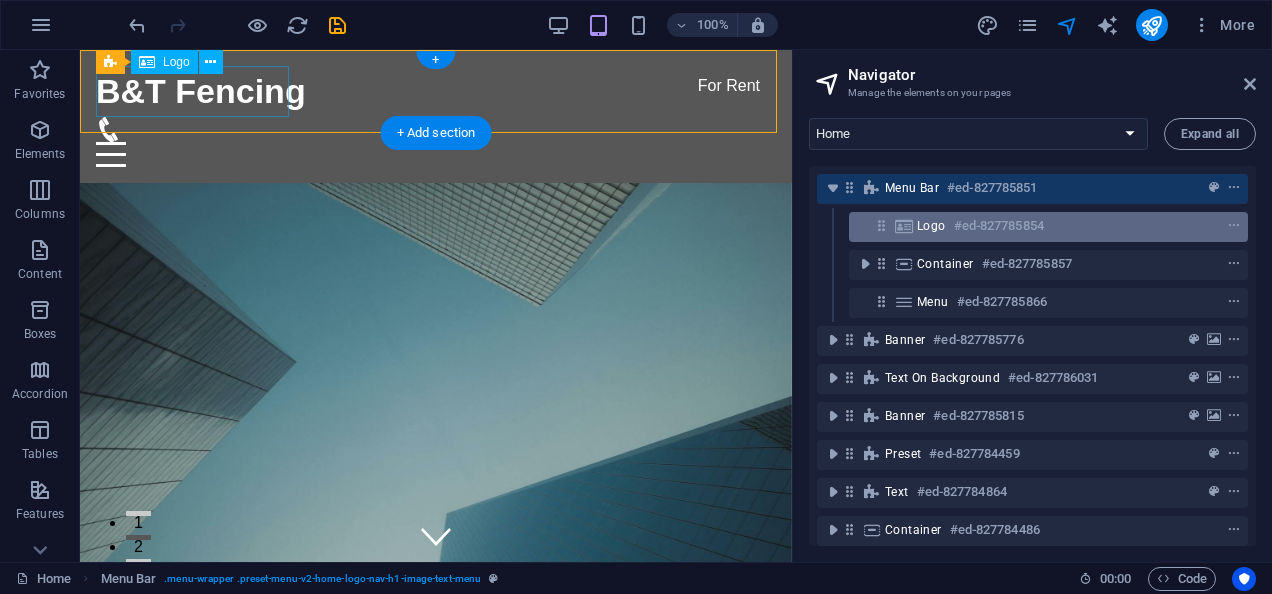 click on "Logo" at bounding box center [931, 226] 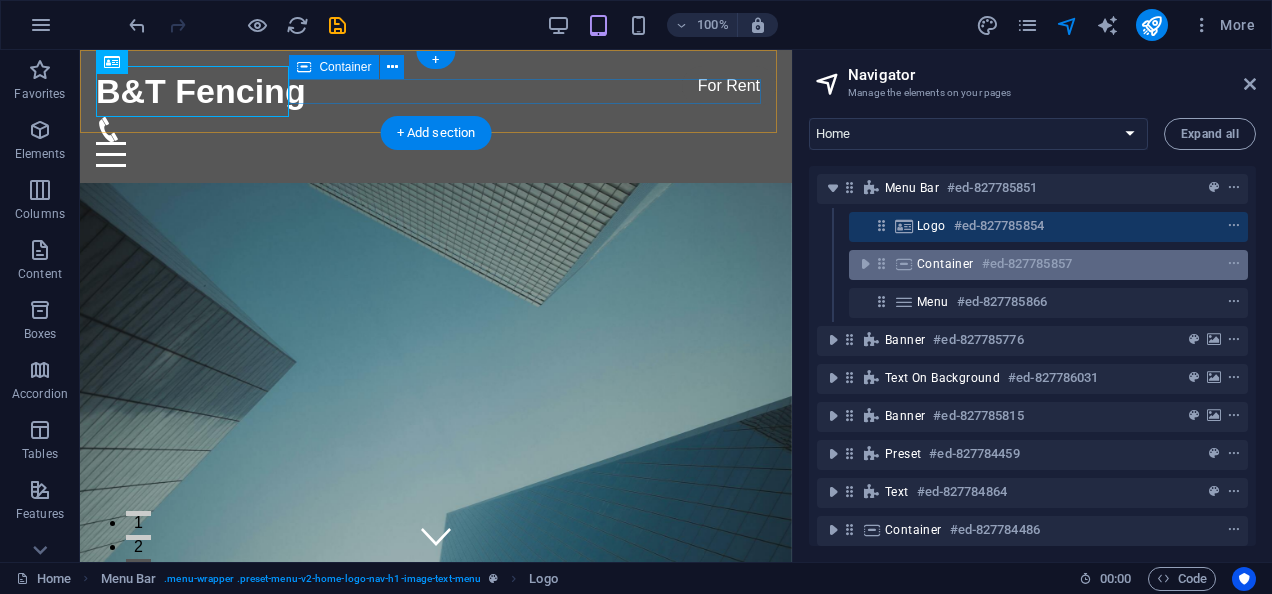 click on "Container" at bounding box center [945, 264] 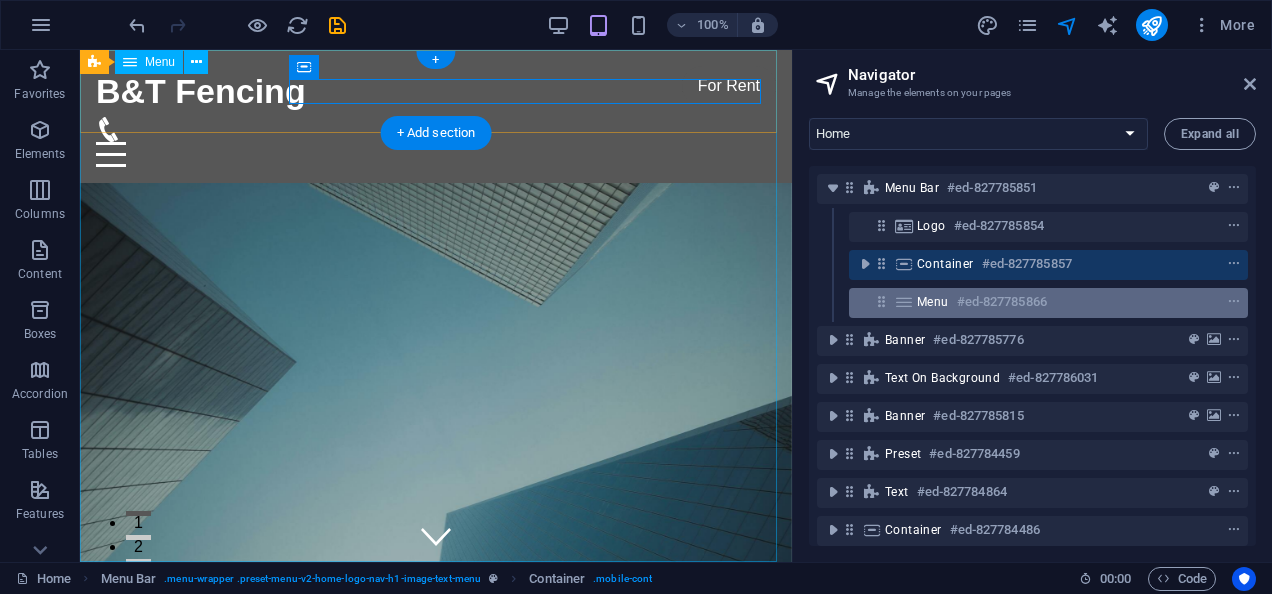click on "Menu" at bounding box center [933, 302] 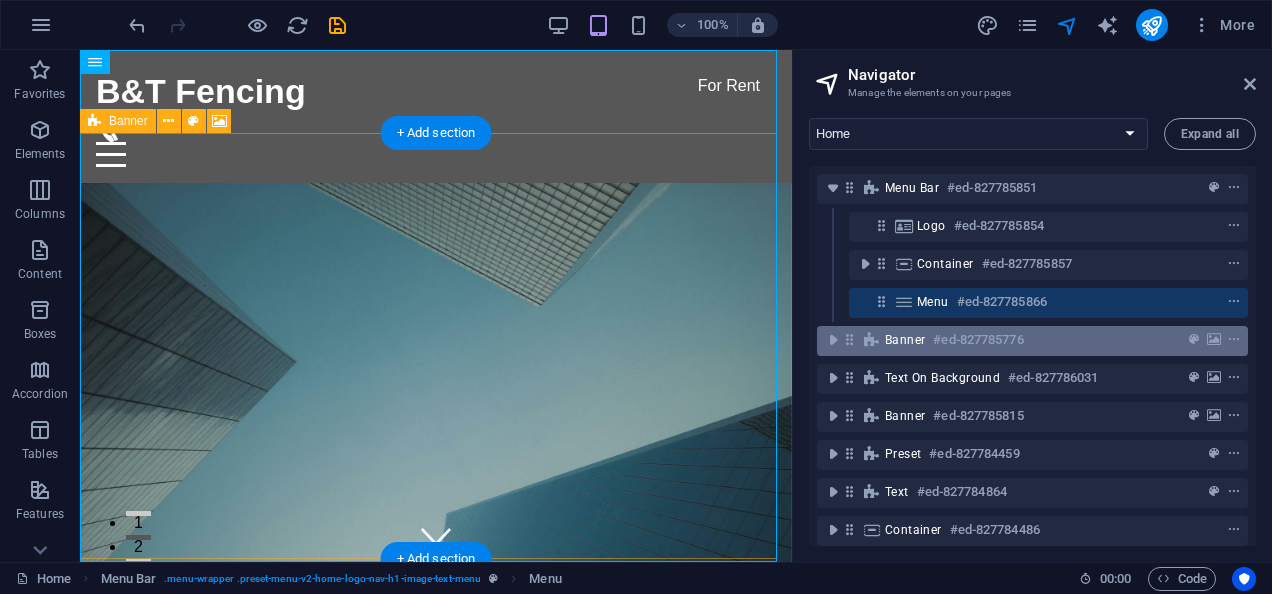 click on "#ed-827785776" at bounding box center (978, 340) 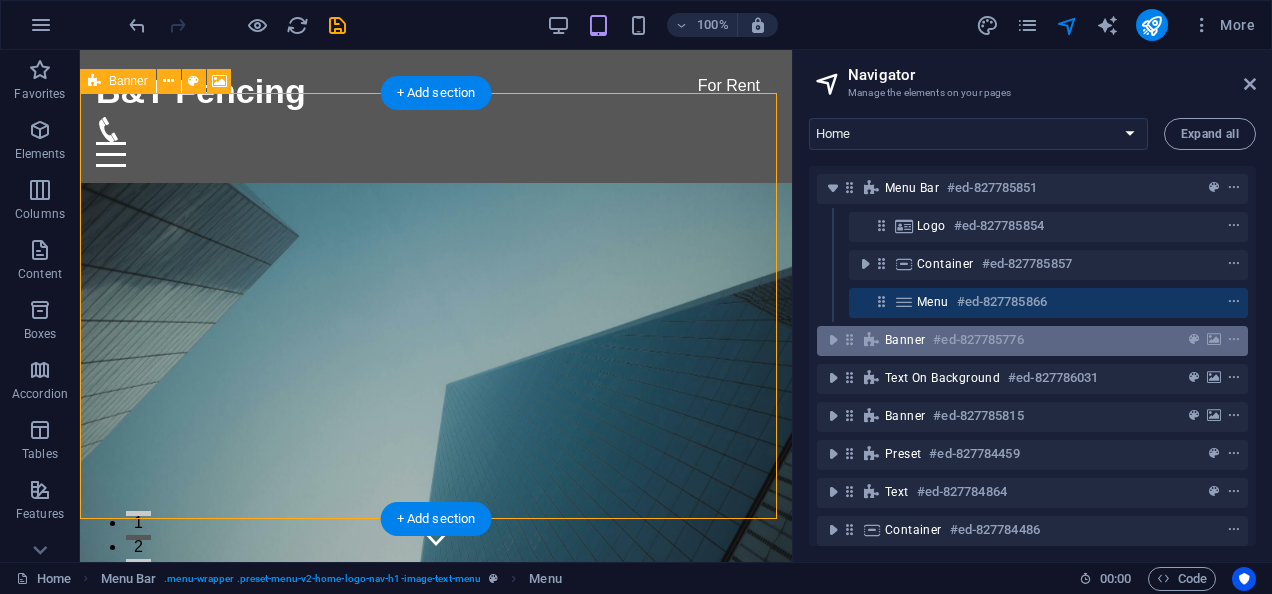 scroll, scrollTop: 40, scrollLeft: 0, axis: vertical 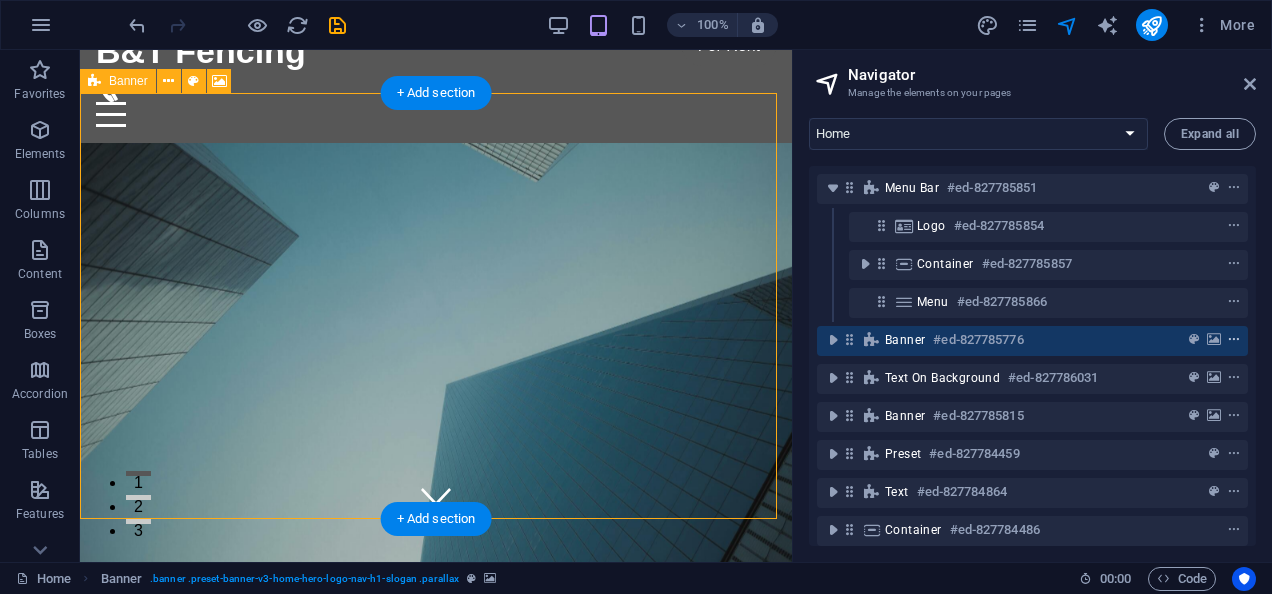click at bounding box center (1234, 340) 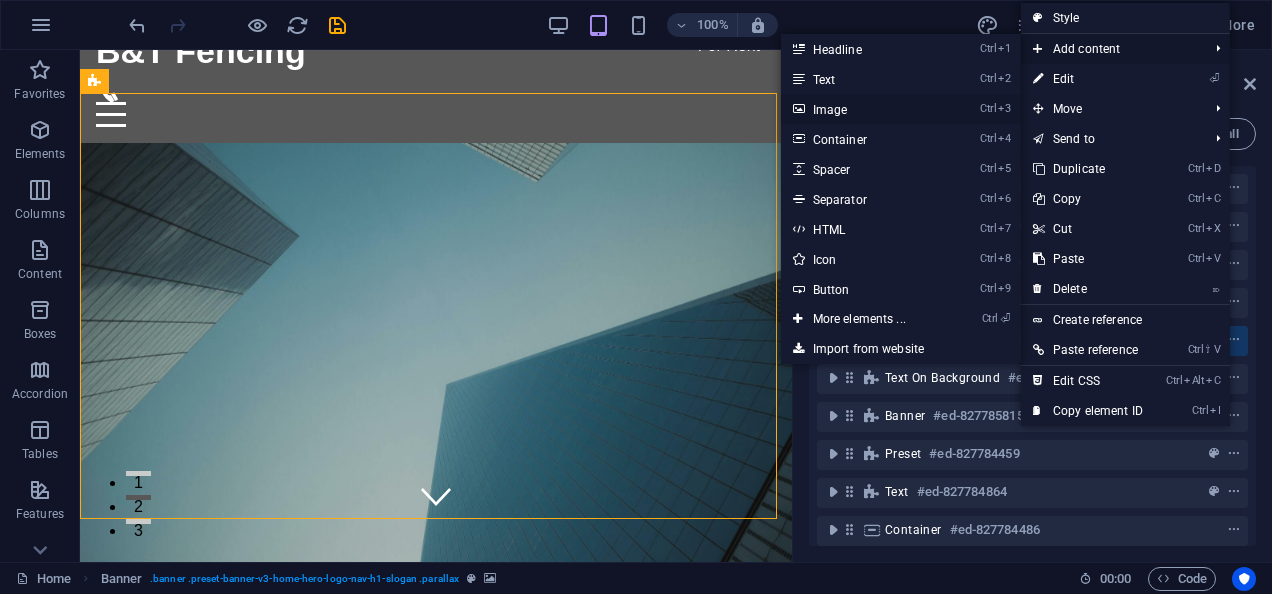 click on "Ctrl 3  Image" at bounding box center [863, 109] 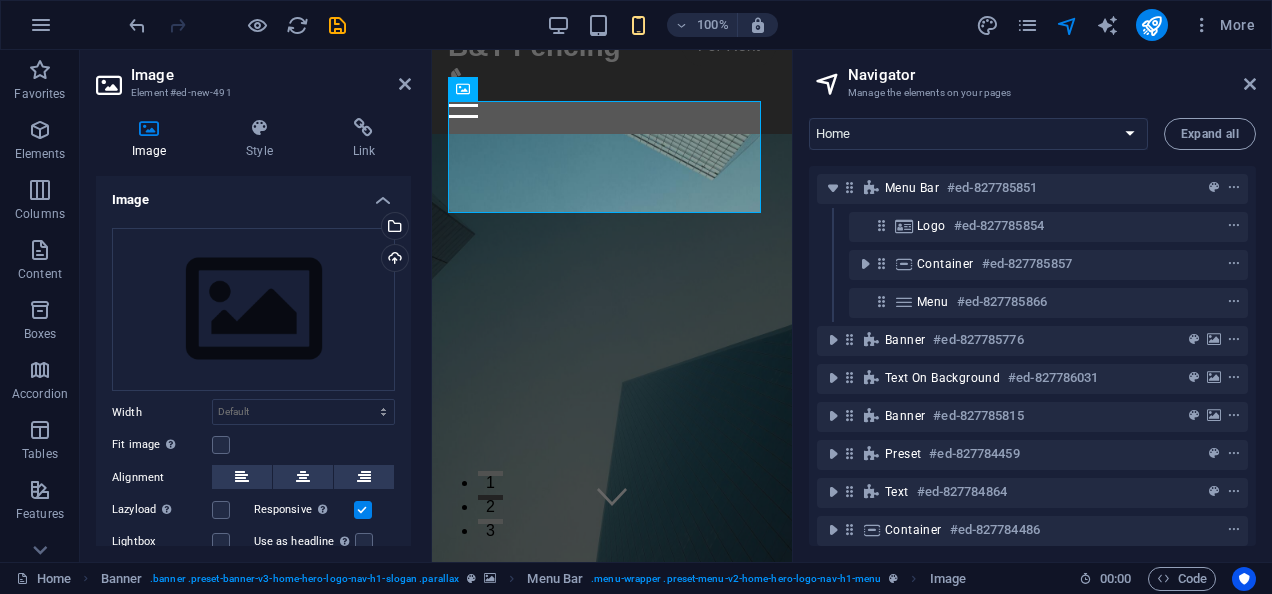 scroll, scrollTop: 39, scrollLeft: 0, axis: vertical 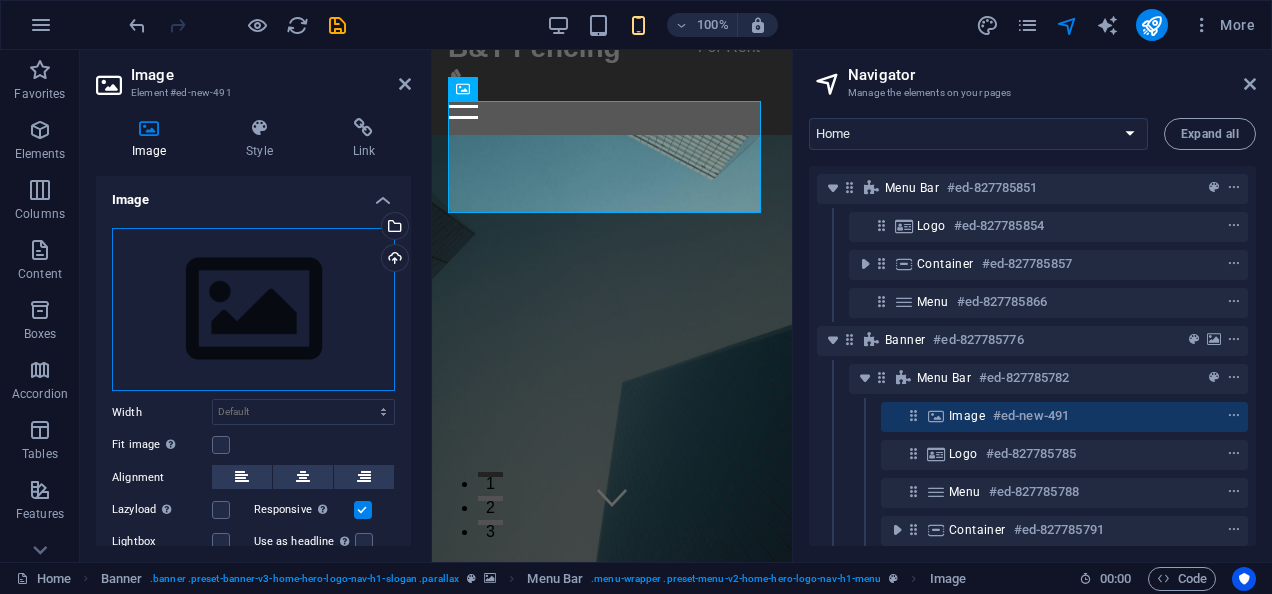 click on "Drag files here, click to choose files or select files from Files or our free stock photos & videos" at bounding box center (253, 310) 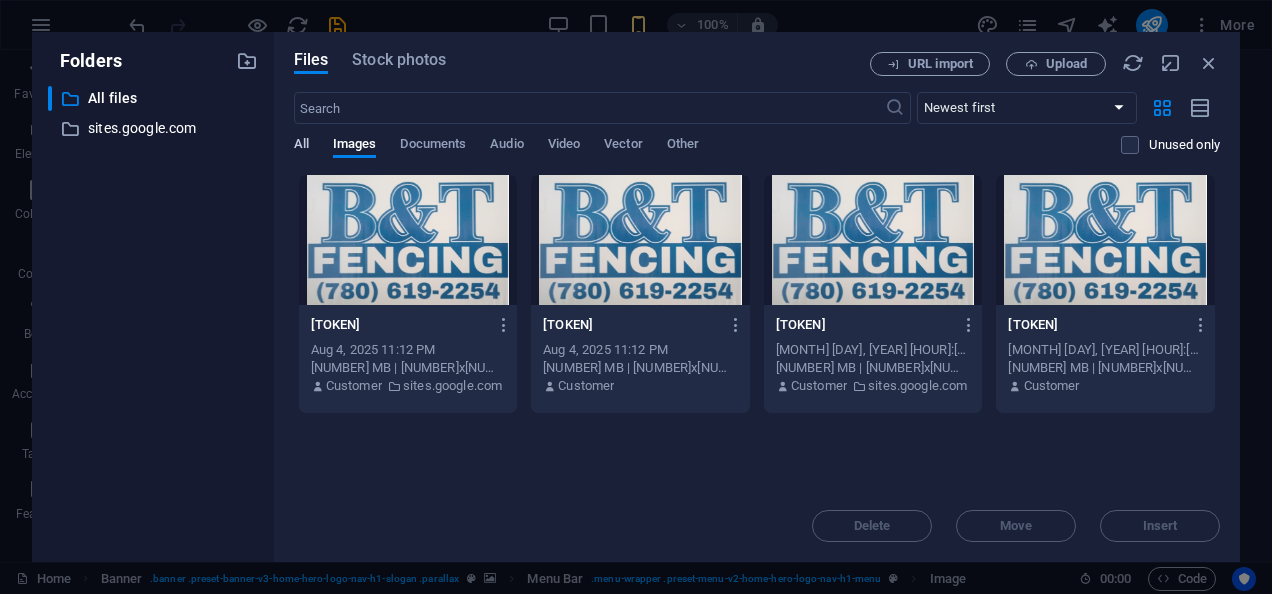 click on "All" at bounding box center (301, 146) 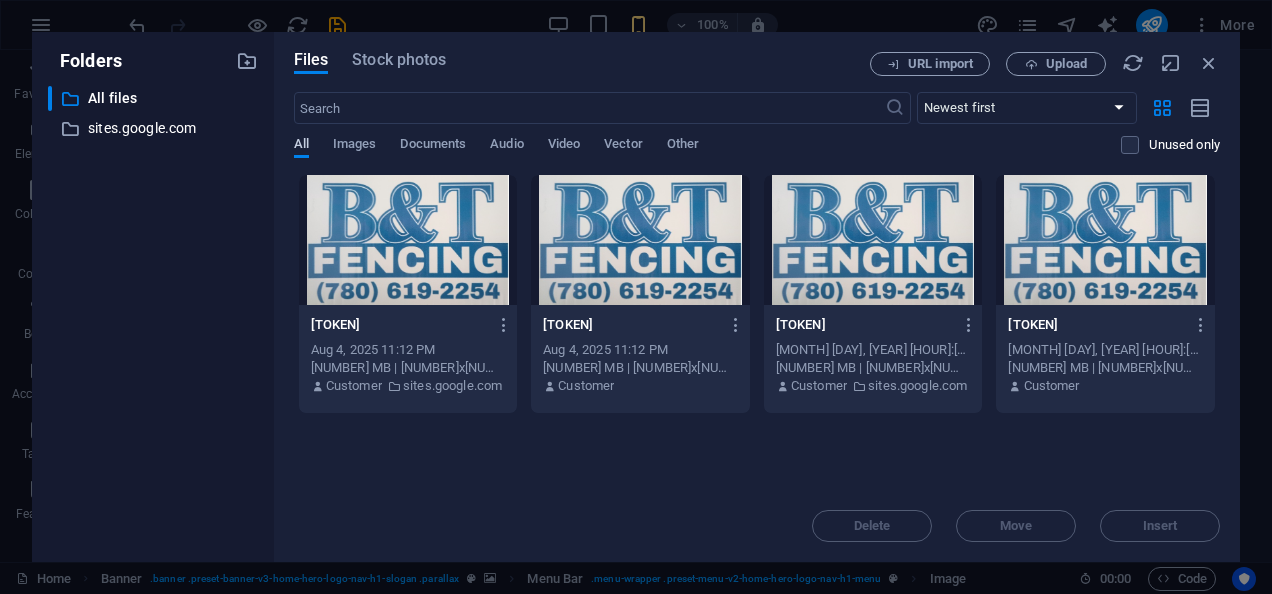 click on "All" at bounding box center [301, 146] 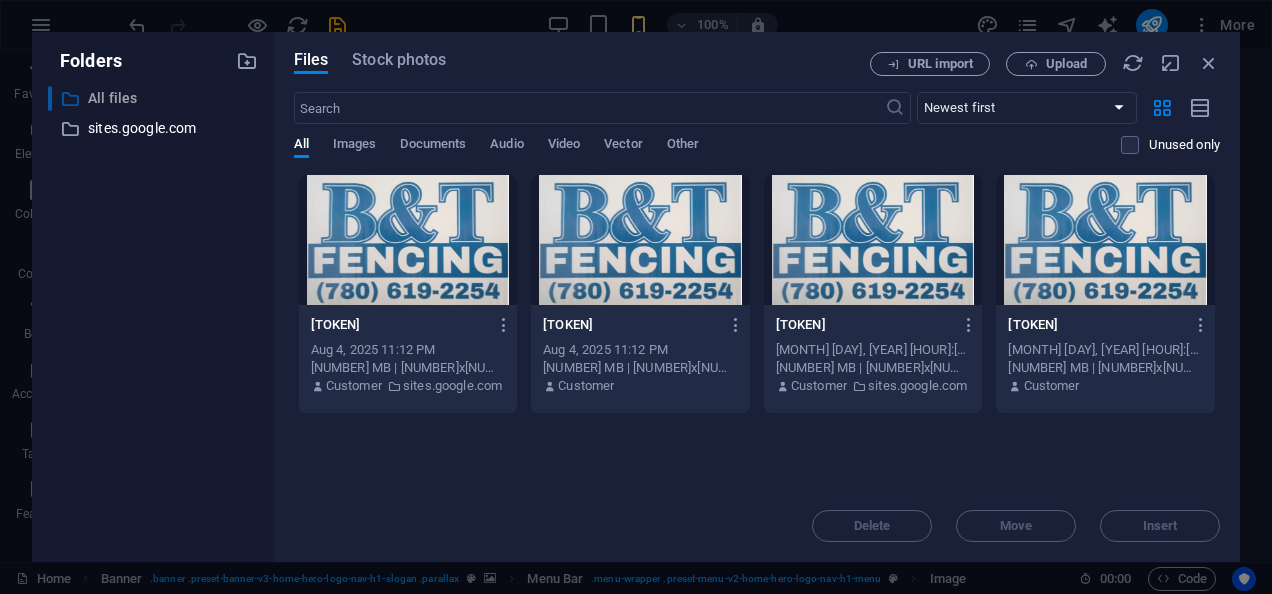 click on "All files" at bounding box center [154, 98] 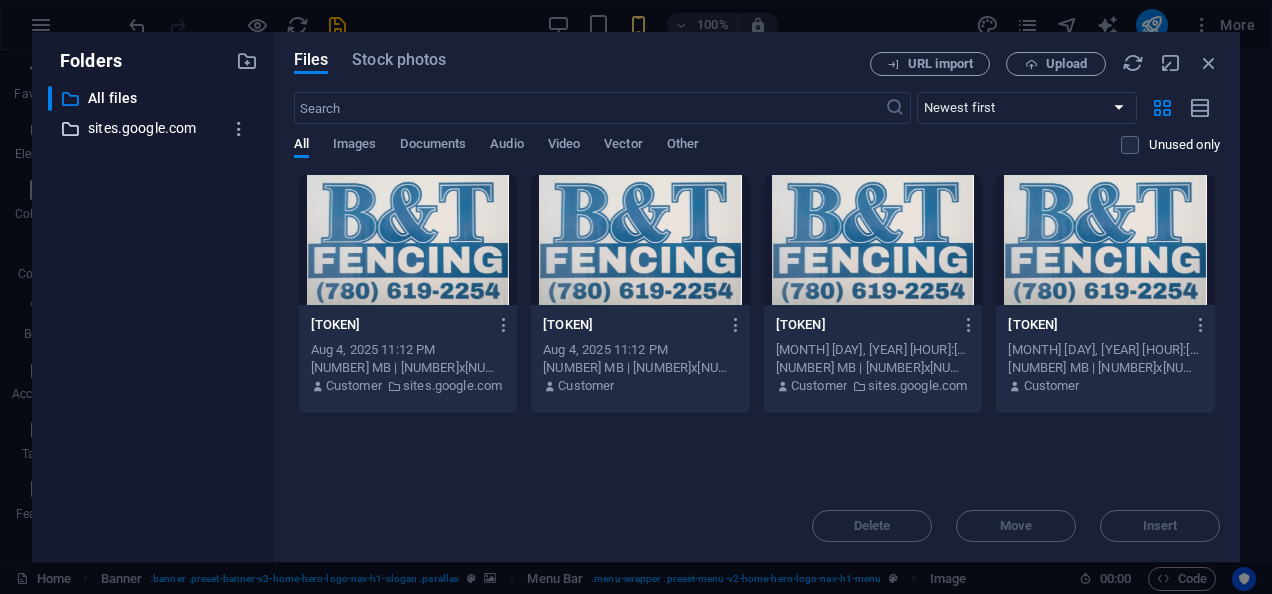 click on "sites.google.com" at bounding box center (154, 128) 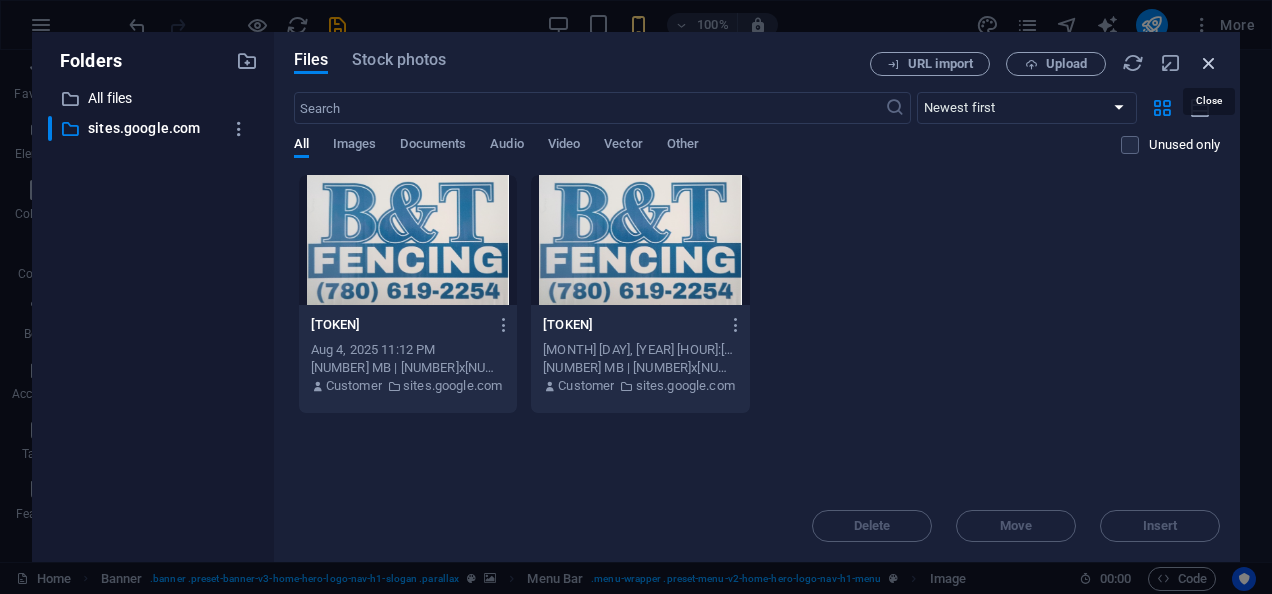 click at bounding box center [1209, 63] 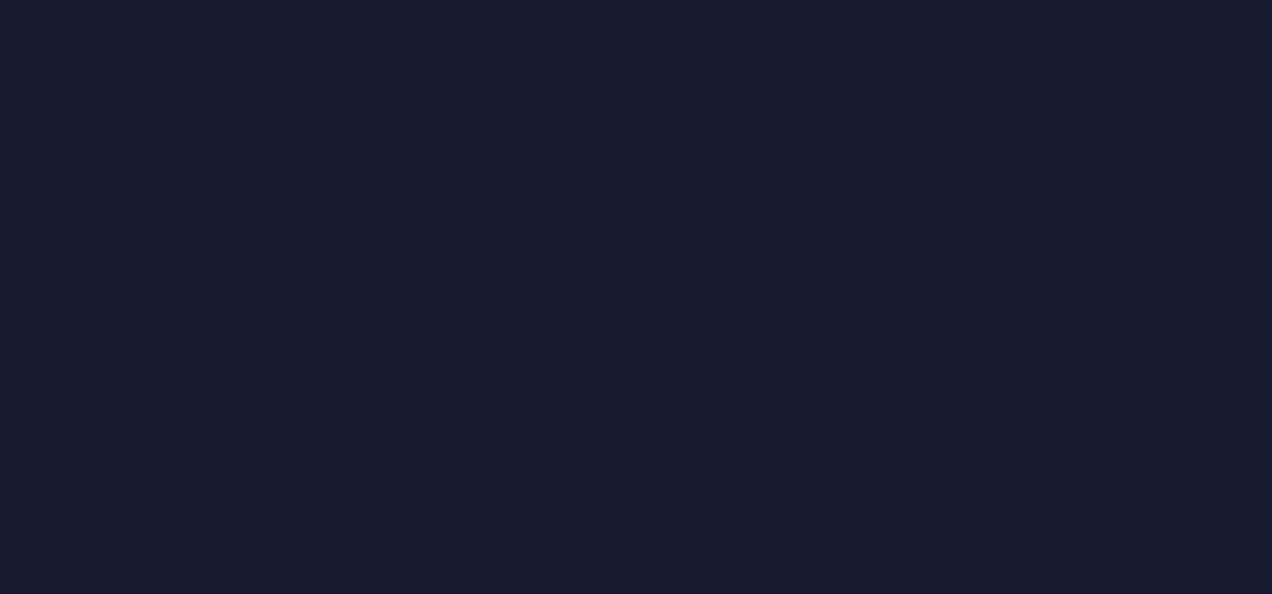 scroll, scrollTop: 0, scrollLeft: 0, axis: both 